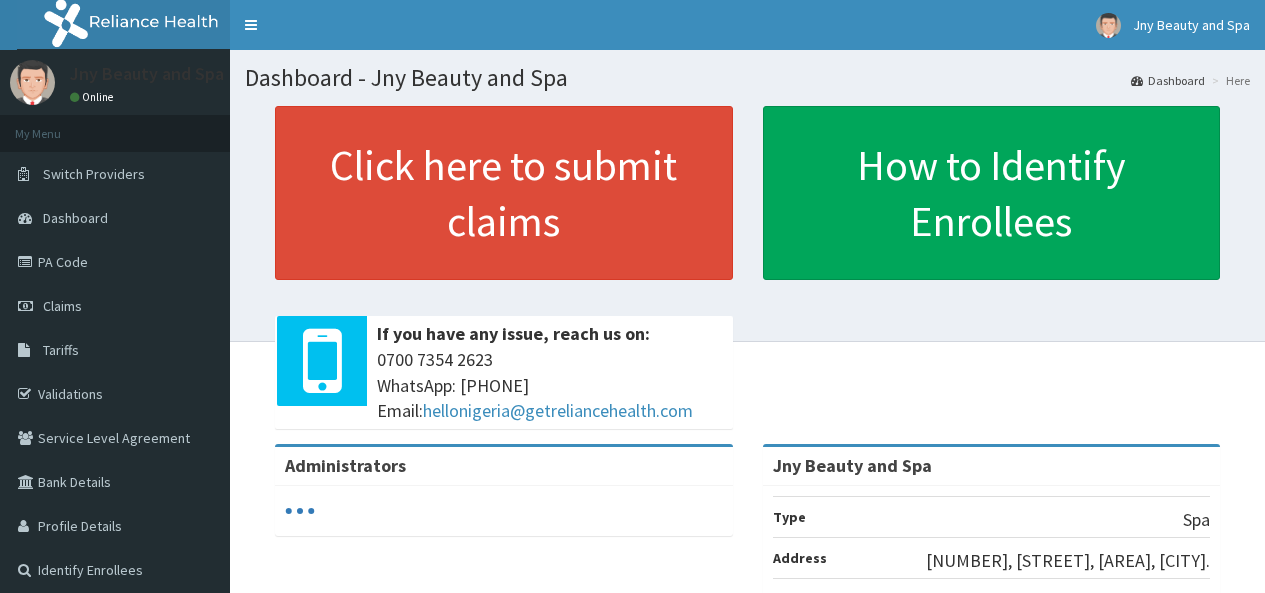 scroll, scrollTop: 0, scrollLeft: 0, axis: both 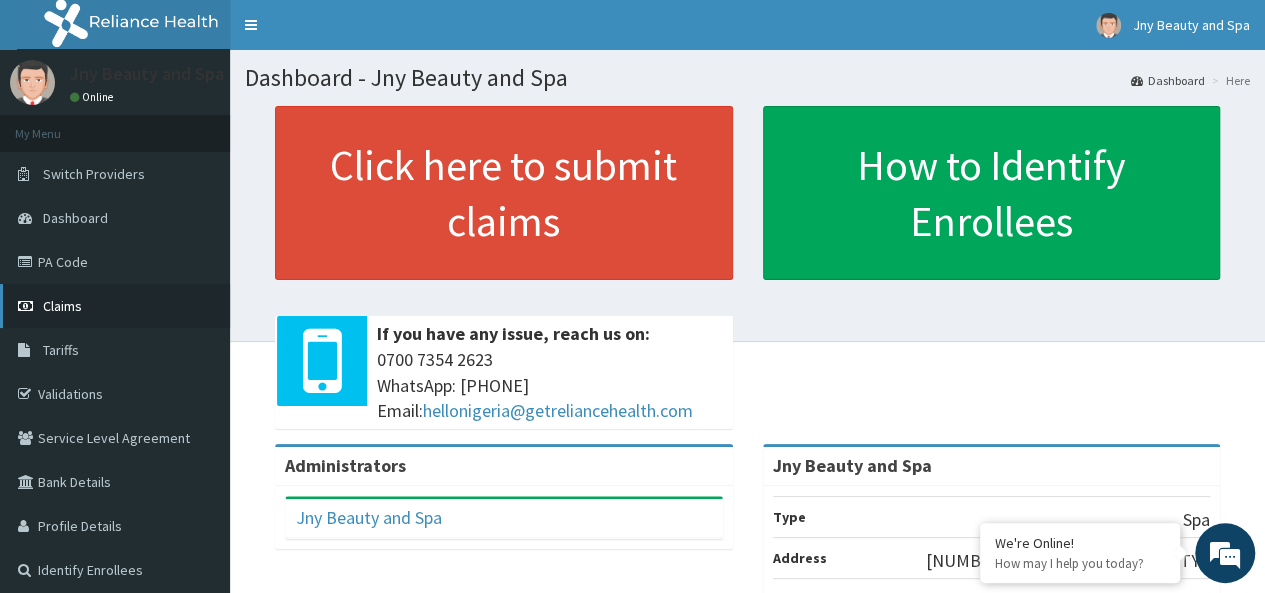 click on "Claims" at bounding box center [115, 306] 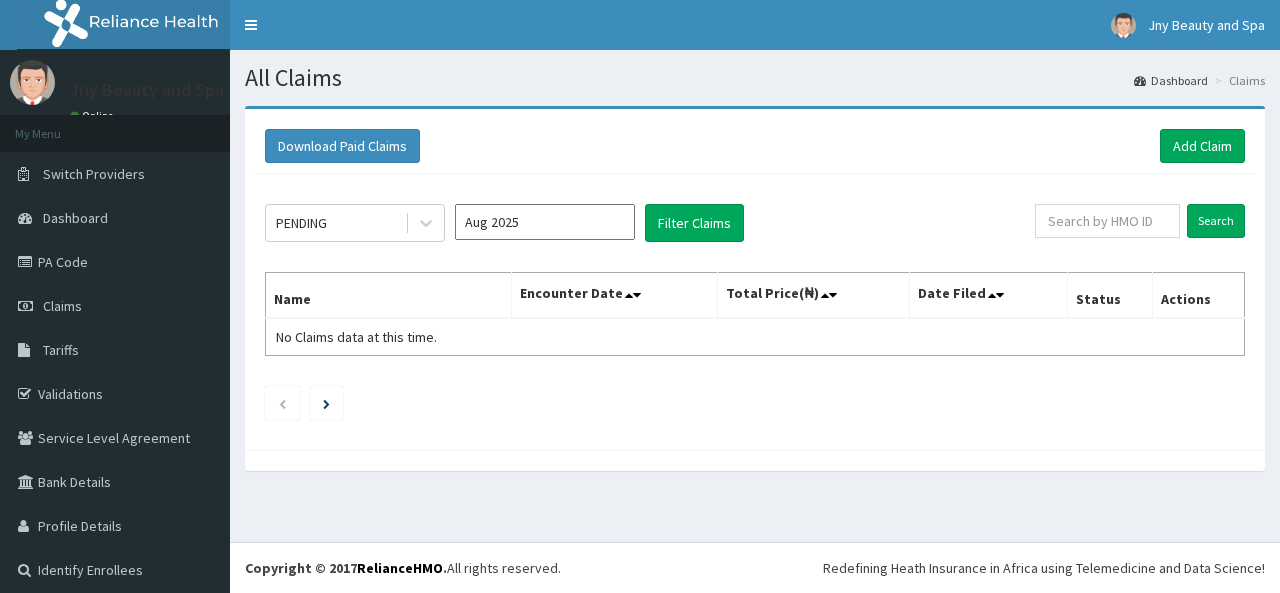 scroll, scrollTop: 0, scrollLeft: 0, axis: both 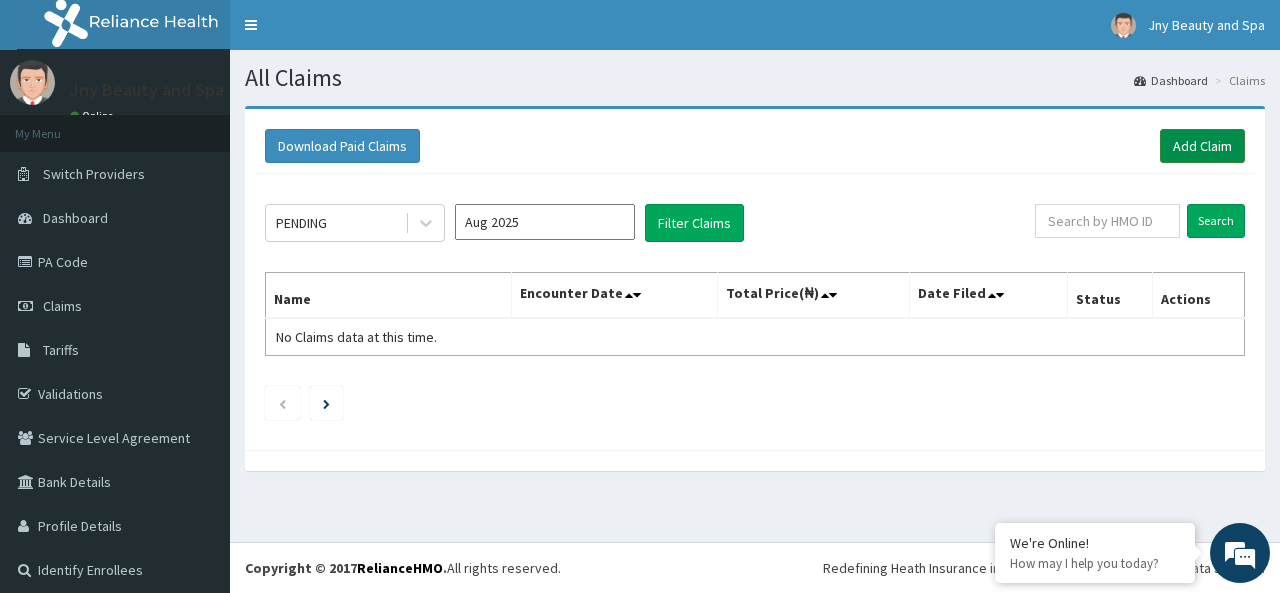 click on "Add Claim" at bounding box center (1202, 146) 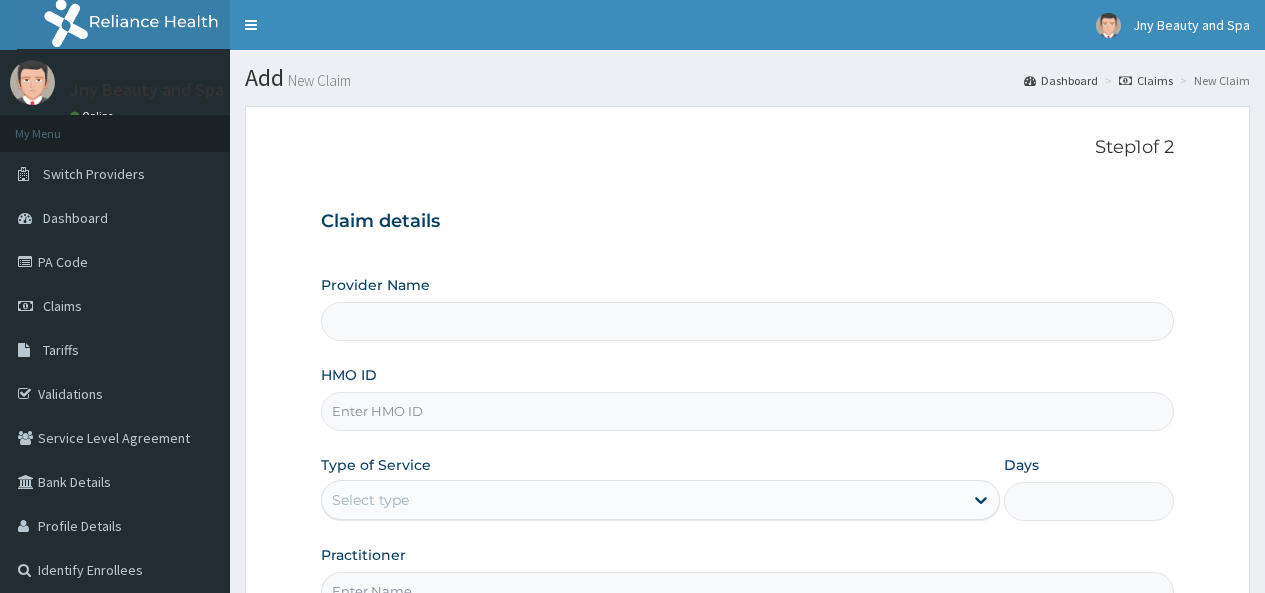 scroll, scrollTop: 0, scrollLeft: 0, axis: both 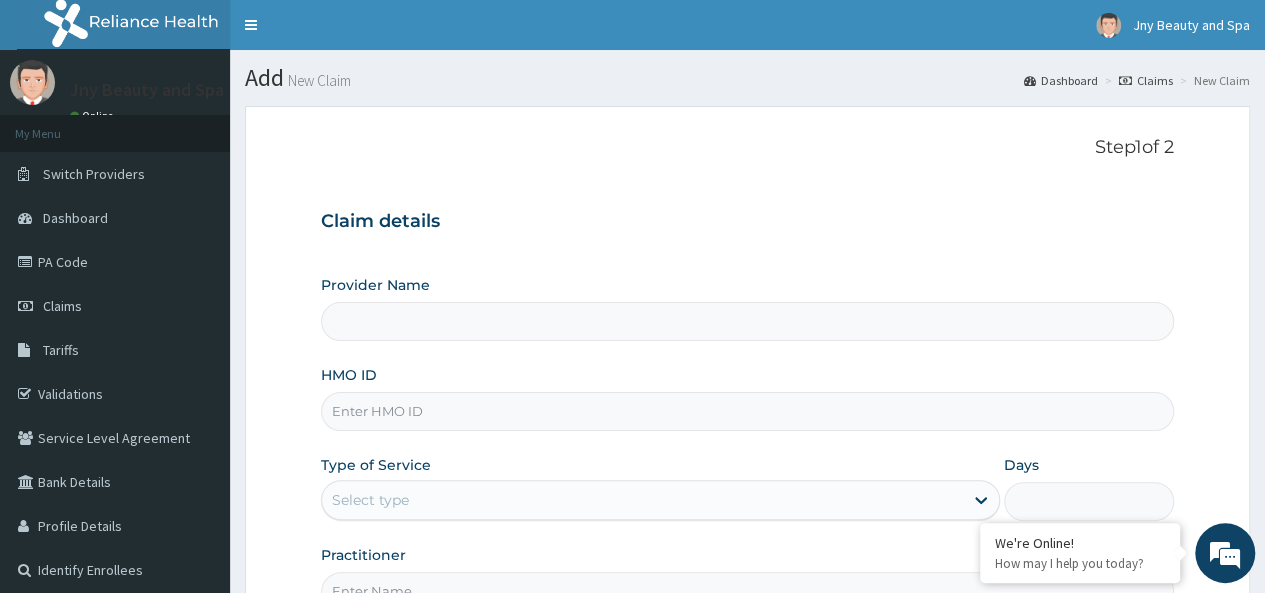 type on "Jny Beauty and Spa" 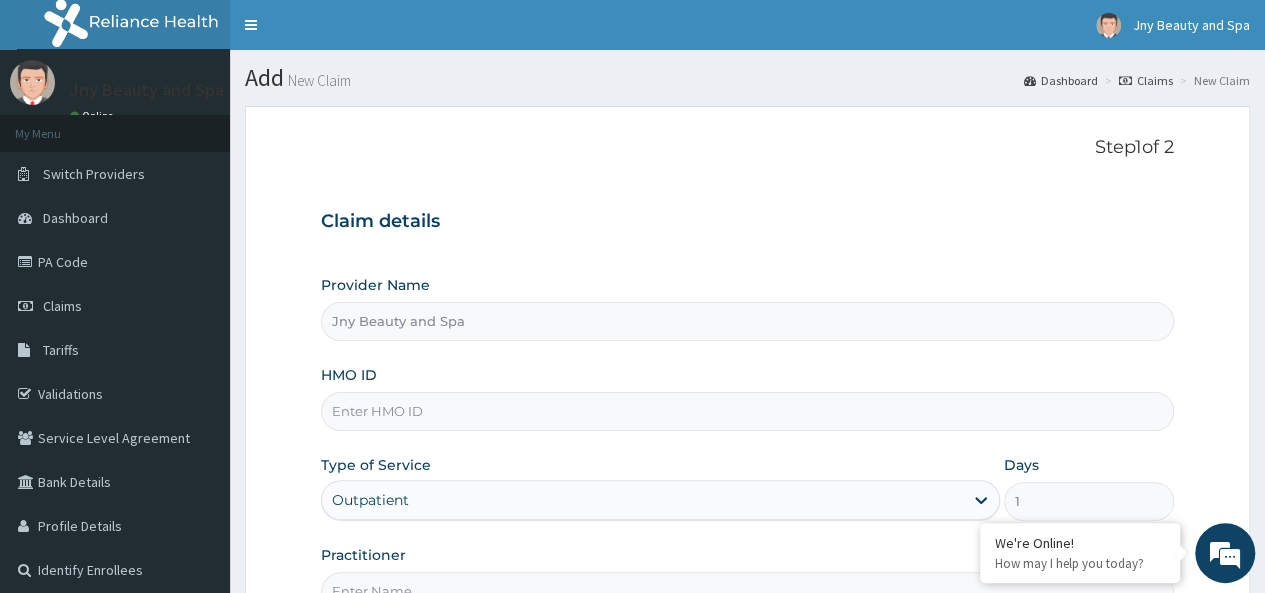scroll, scrollTop: 100, scrollLeft: 0, axis: vertical 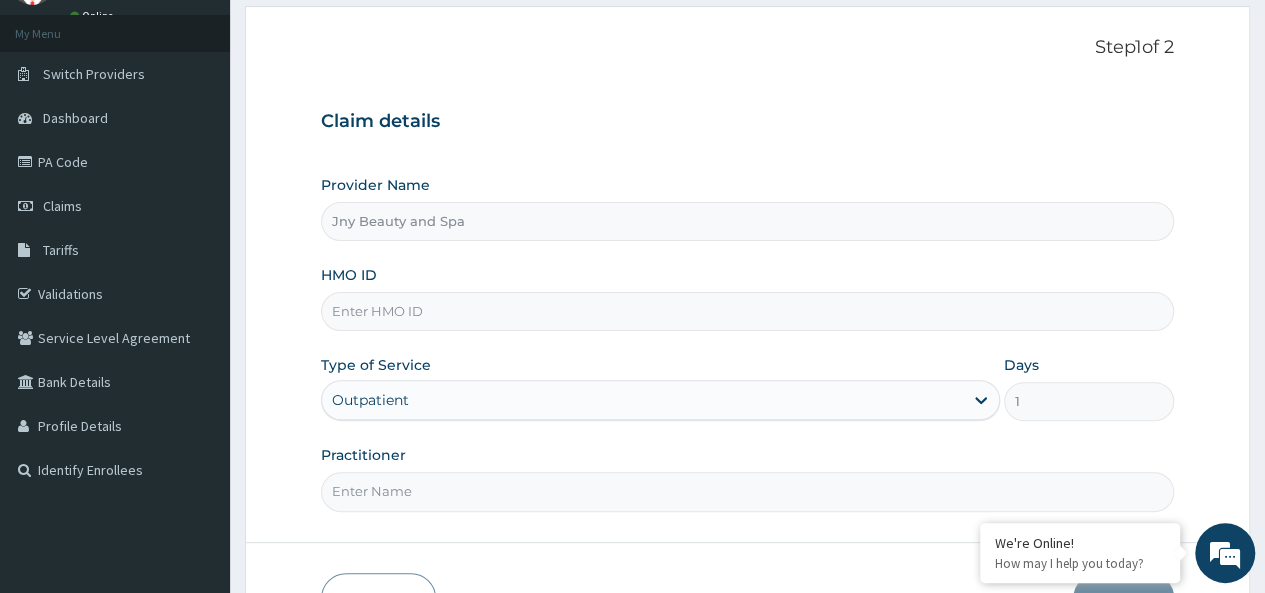 click on "HMO ID" at bounding box center (747, 311) 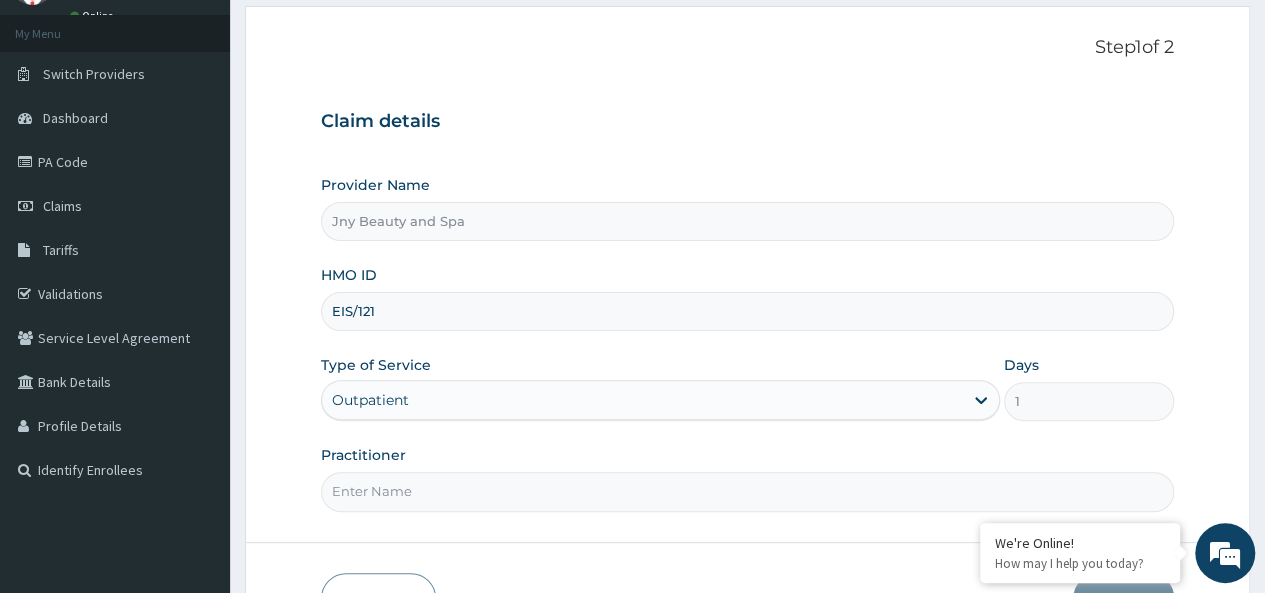 scroll, scrollTop: 0, scrollLeft: 0, axis: both 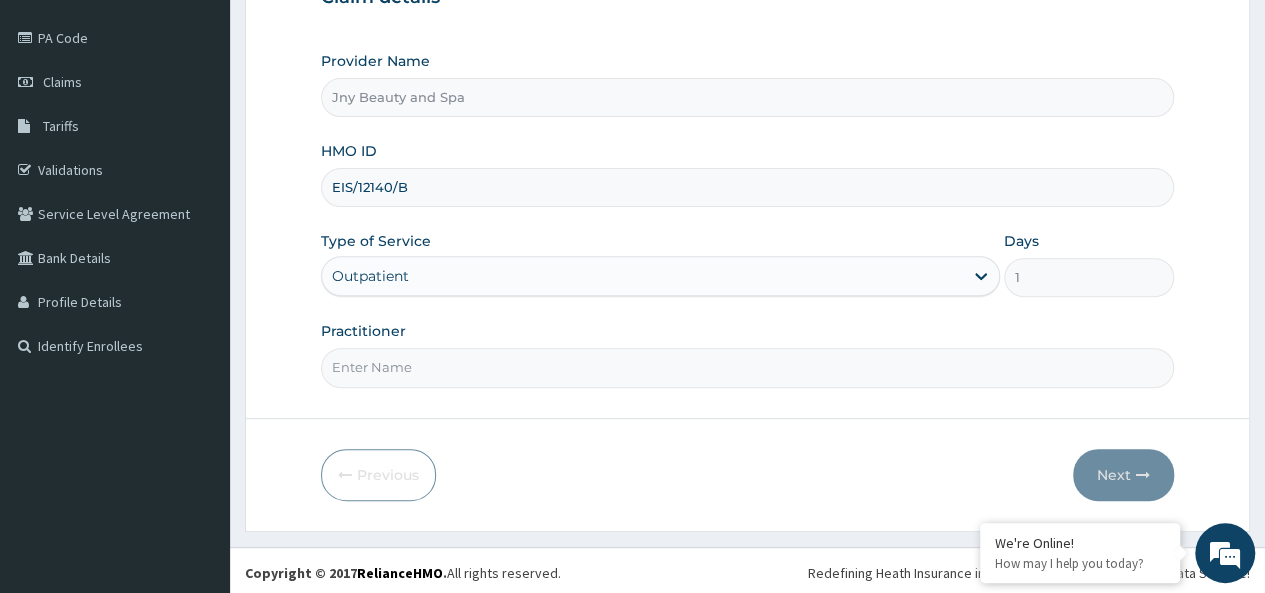 type on "EIS/12140/B" 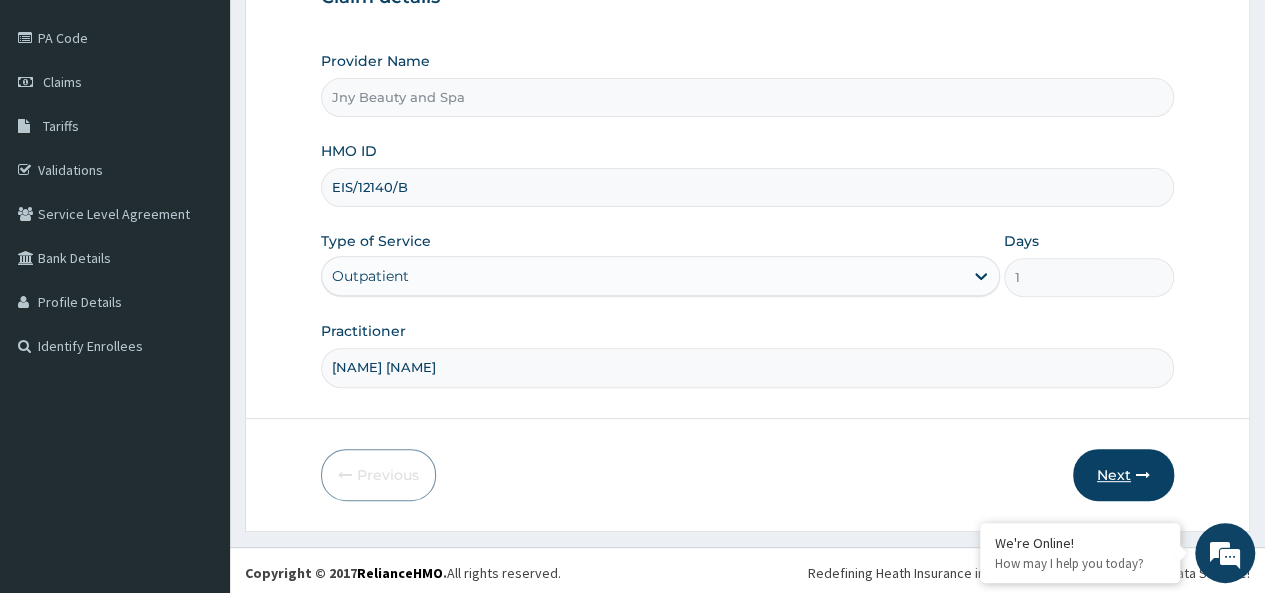 type on "IWEJUO CHIAMAKA" 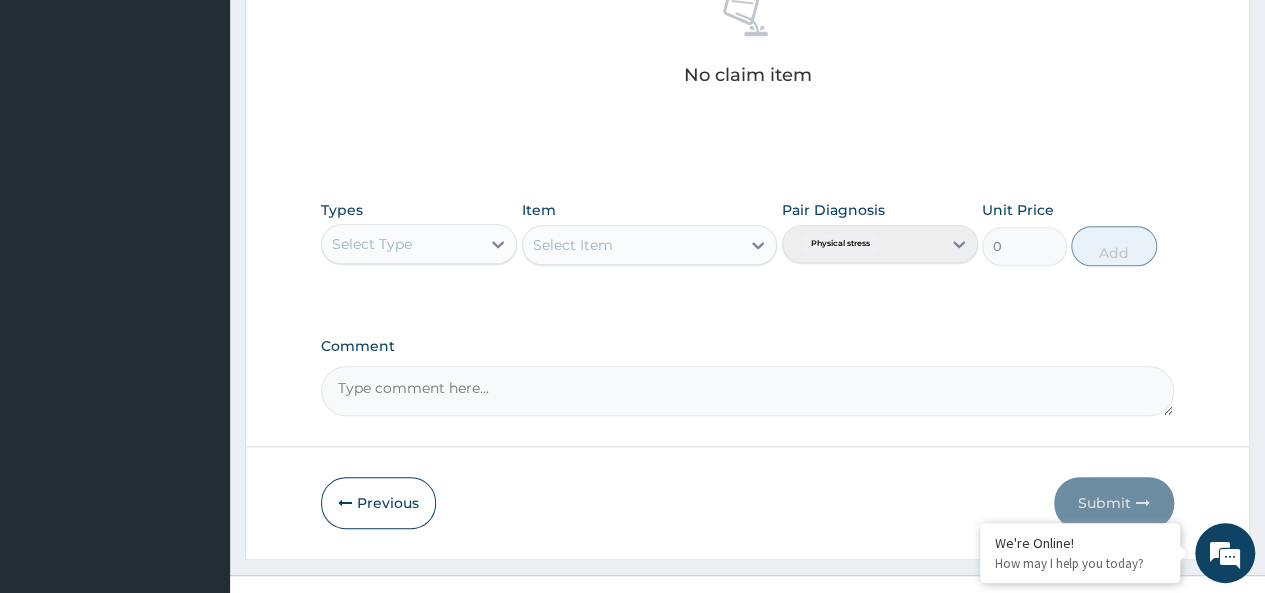 scroll, scrollTop: 824, scrollLeft: 0, axis: vertical 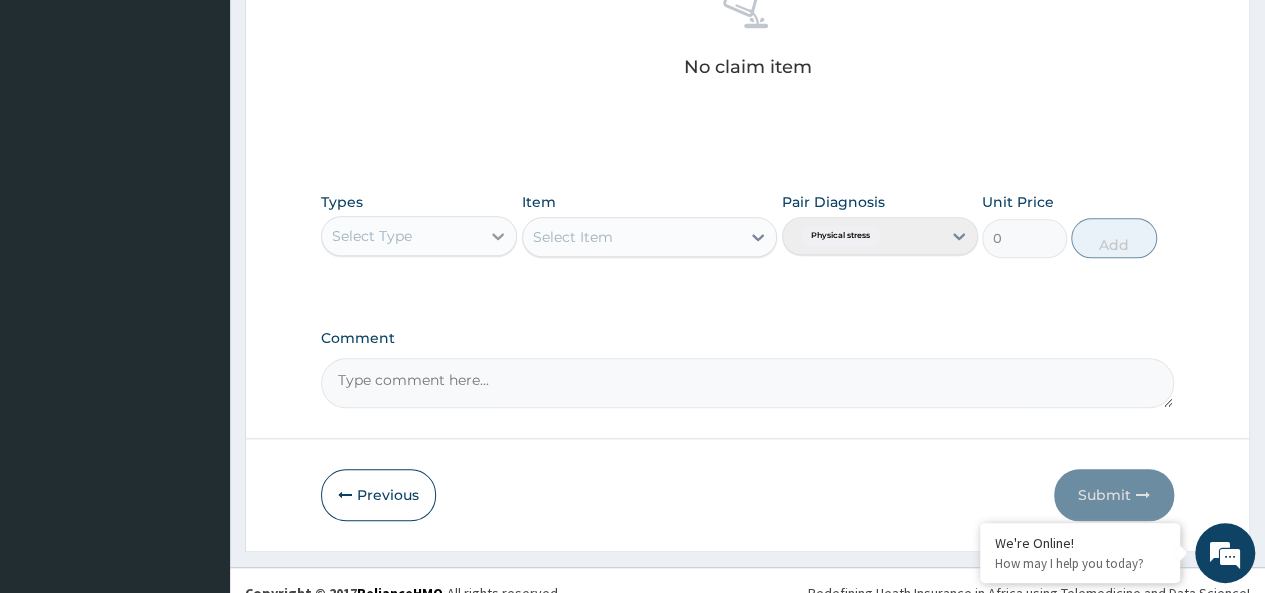 click at bounding box center [498, 236] 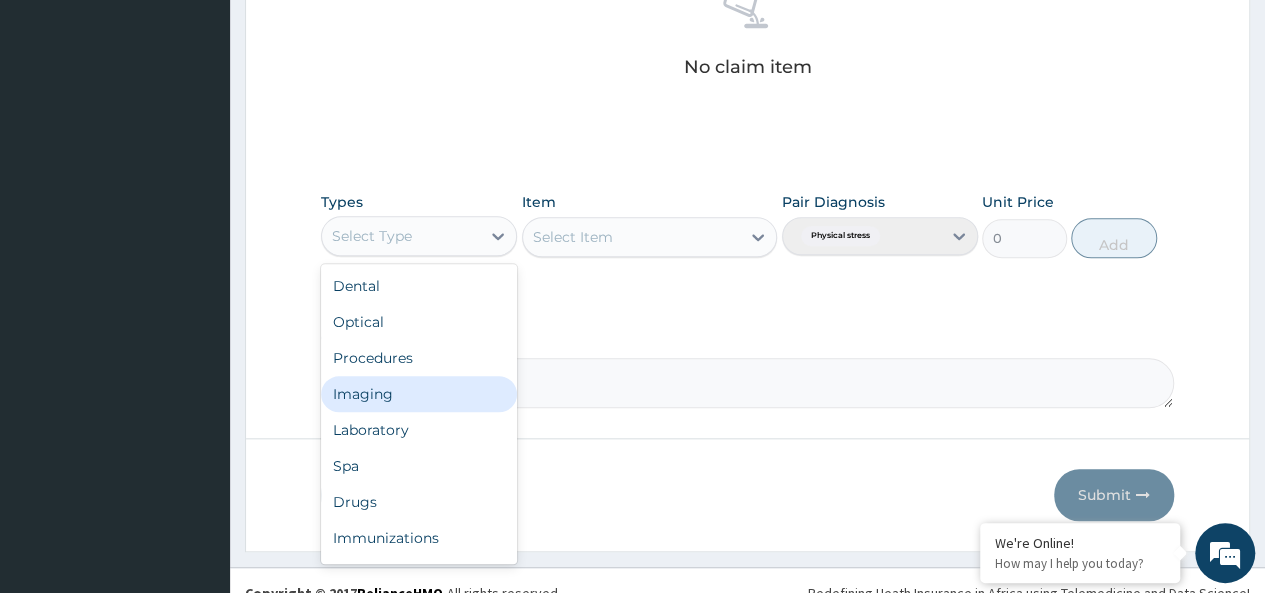 scroll, scrollTop: 68, scrollLeft: 0, axis: vertical 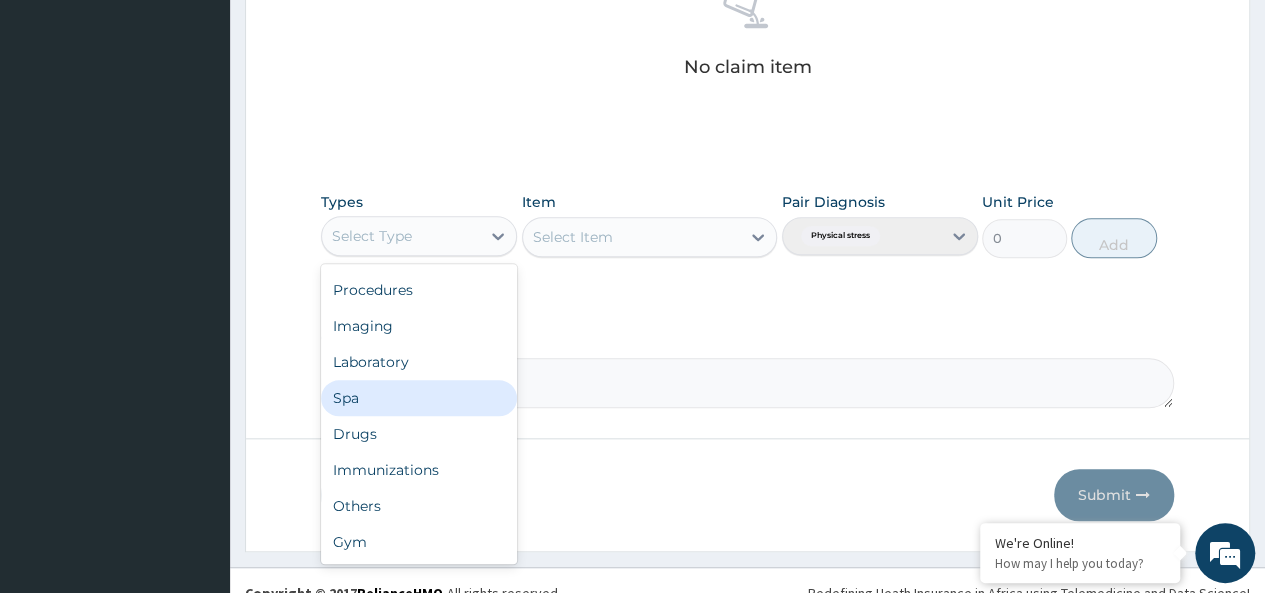 click on "Spa" at bounding box center [419, 398] 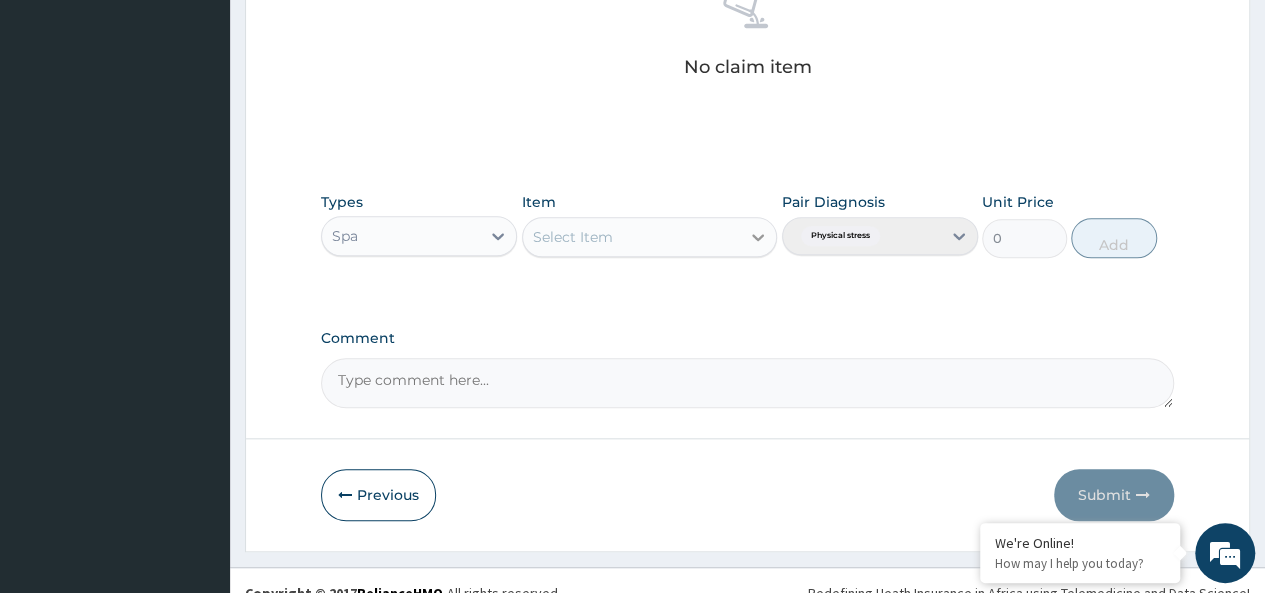 click at bounding box center (758, 237) 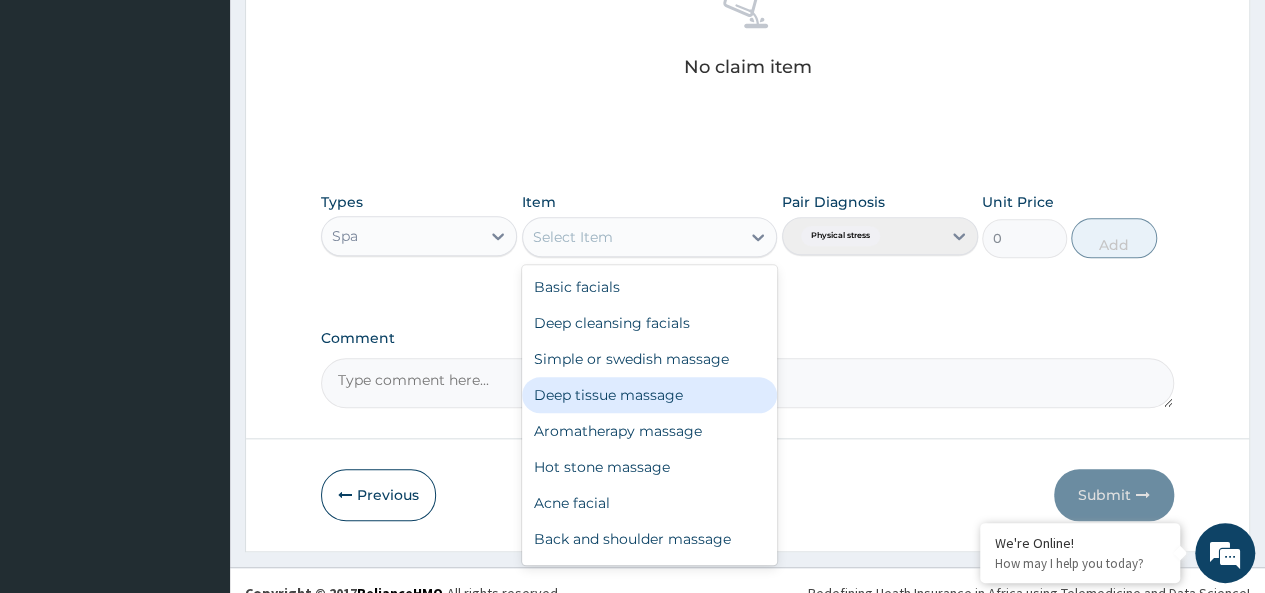 click on "Deep tissue massage" at bounding box center [650, 395] 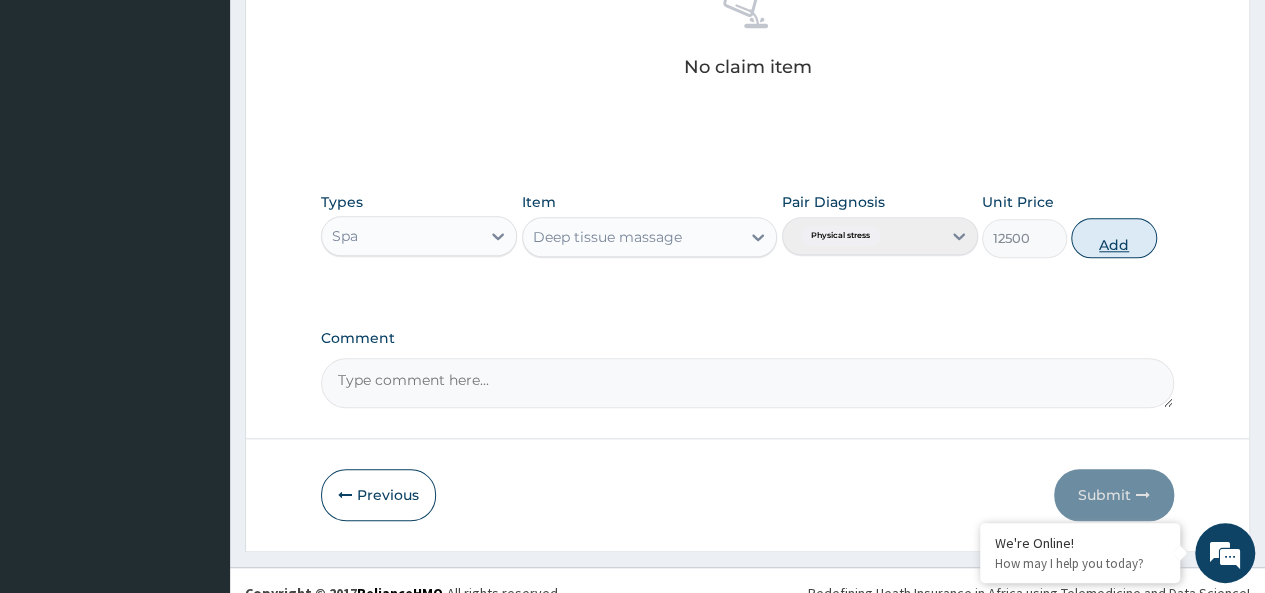 click on "Add" at bounding box center [1113, 238] 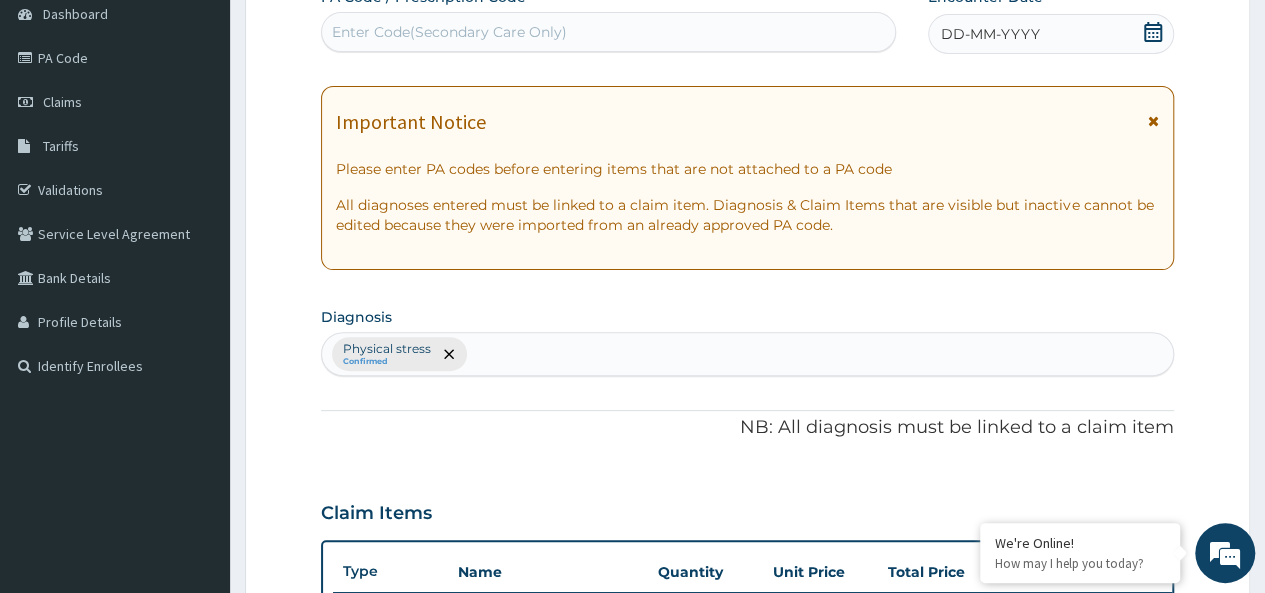 scroll, scrollTop: 0, scrollLeft: 0, axis: both 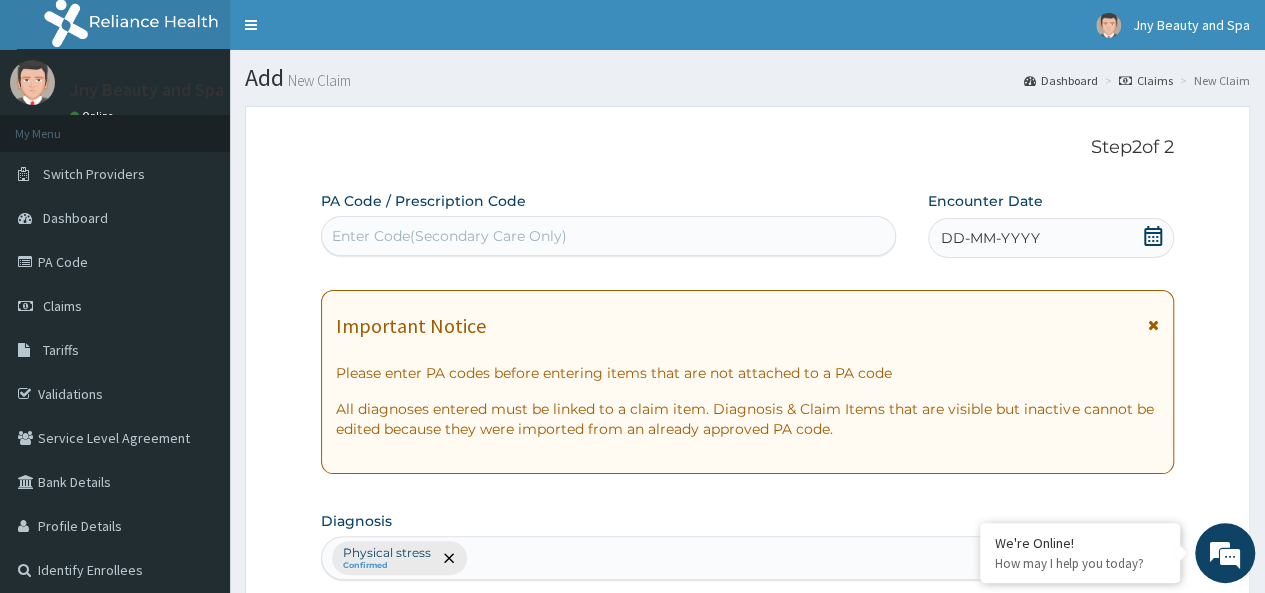 click on "Enter Code(Secondary Care Only)" at bounding box center [449, 236] 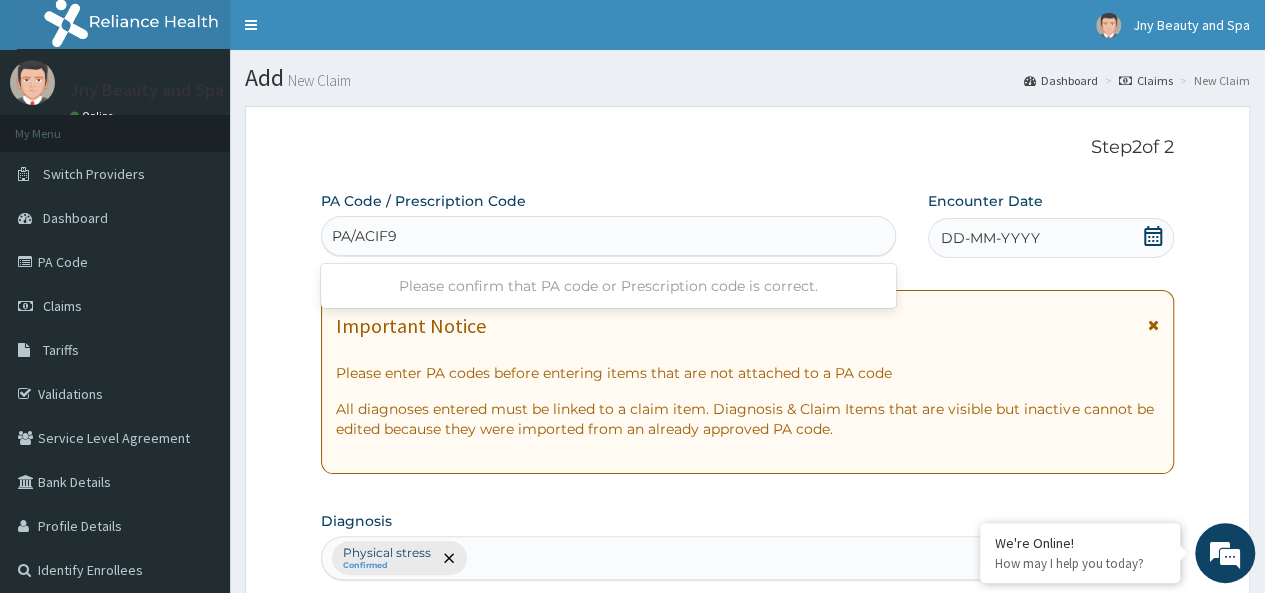 type on "PA/ACIF9E" 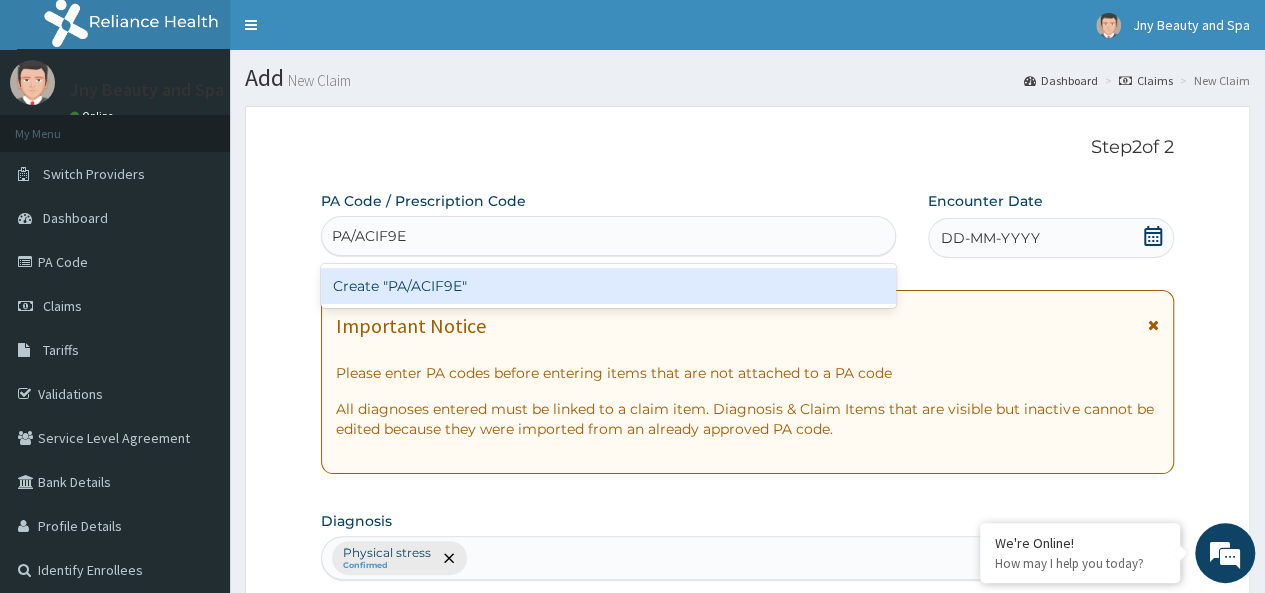 click on "Create "PA/ACIF9E"" at bounding box center [608, 286] 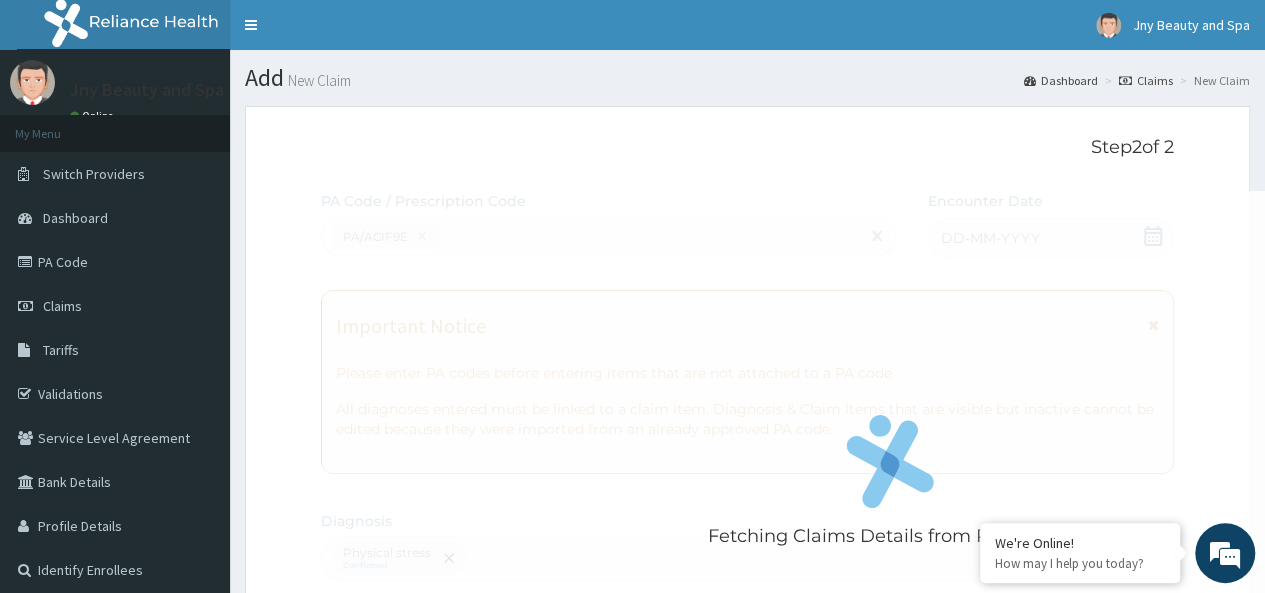 scroll, scrollTop: 552, scrollLeft: 0, axis: vertical 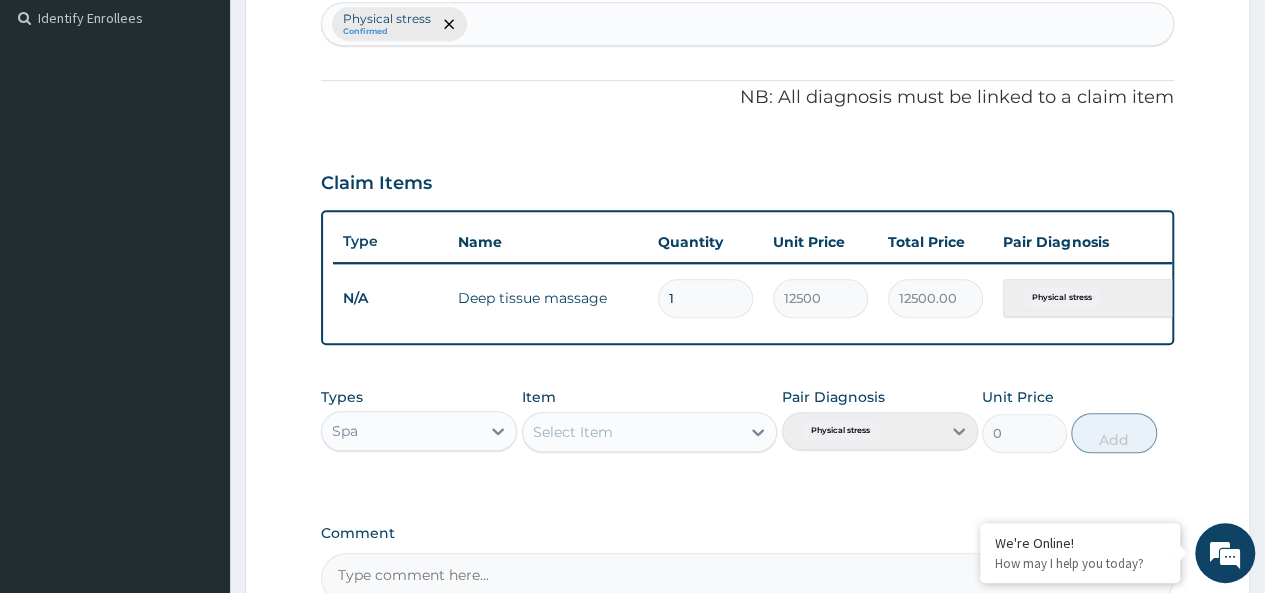 type on "0" 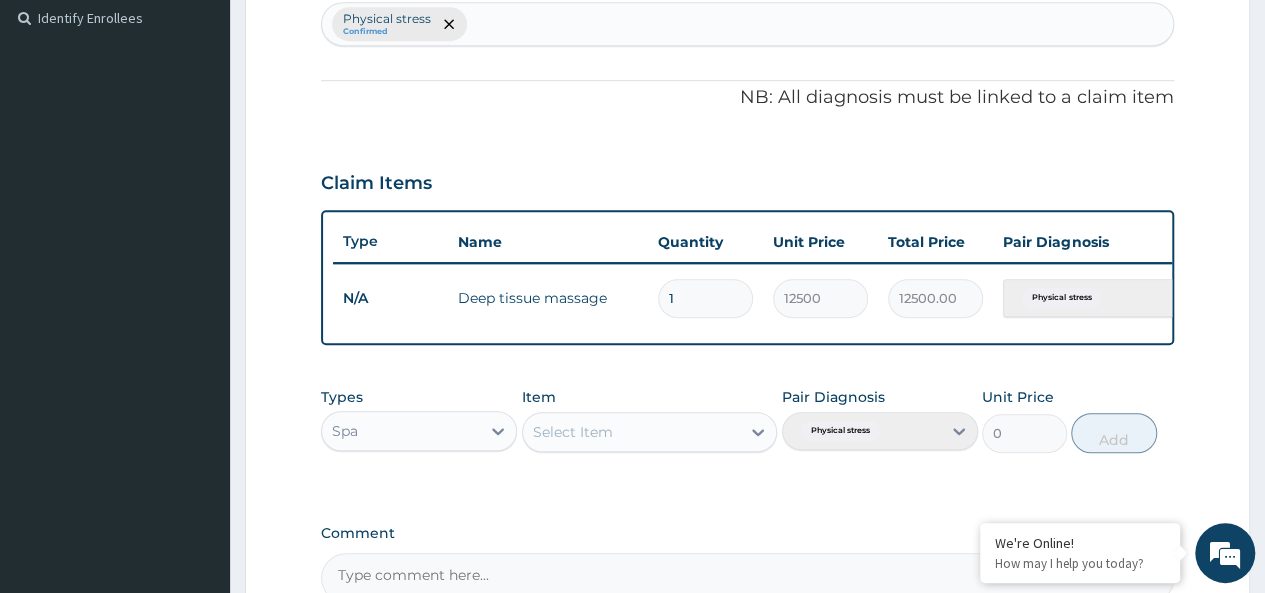 type on "0.00" 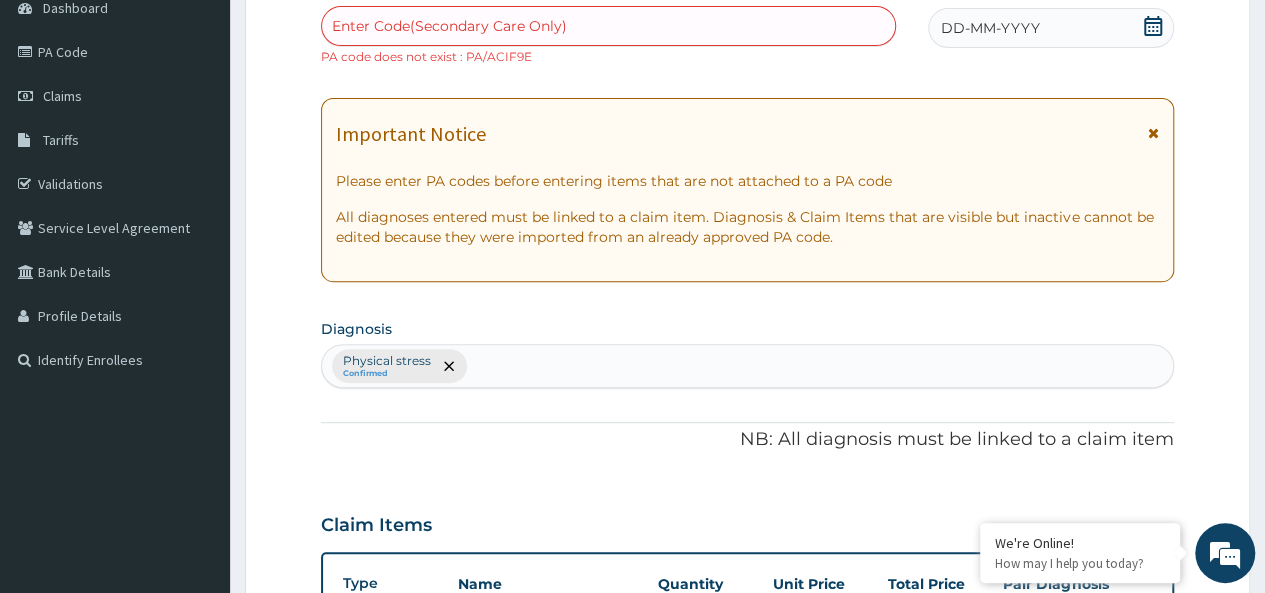 scroll, scrollTop: 184, scrollLeft: 0, axis: vertical 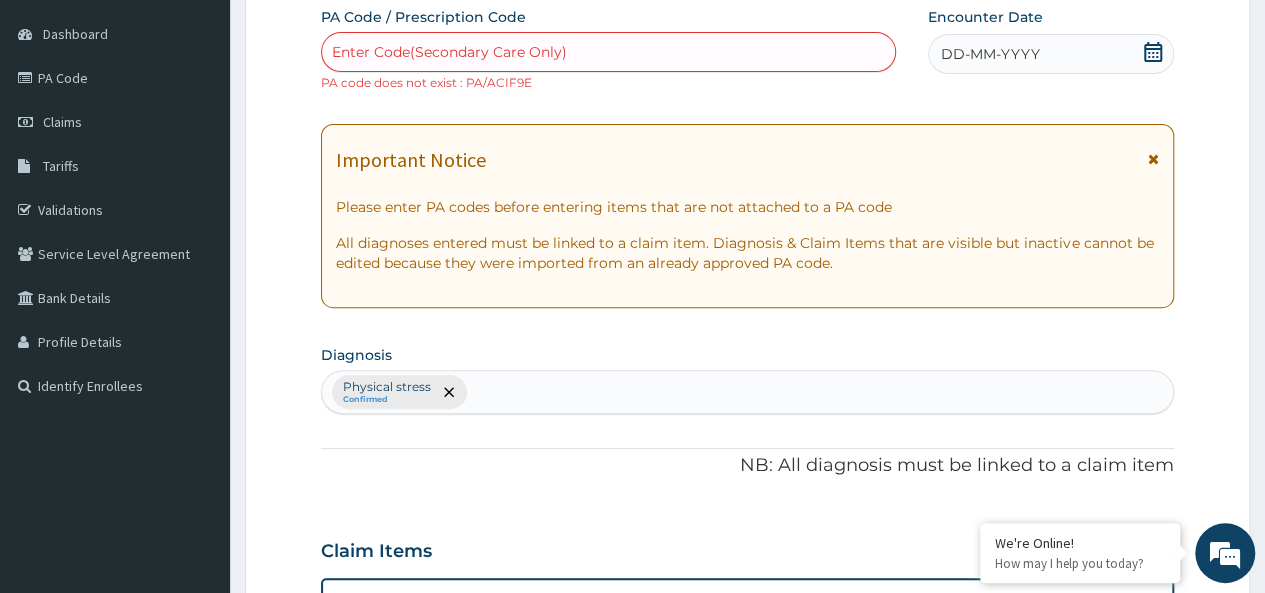 type on "0" 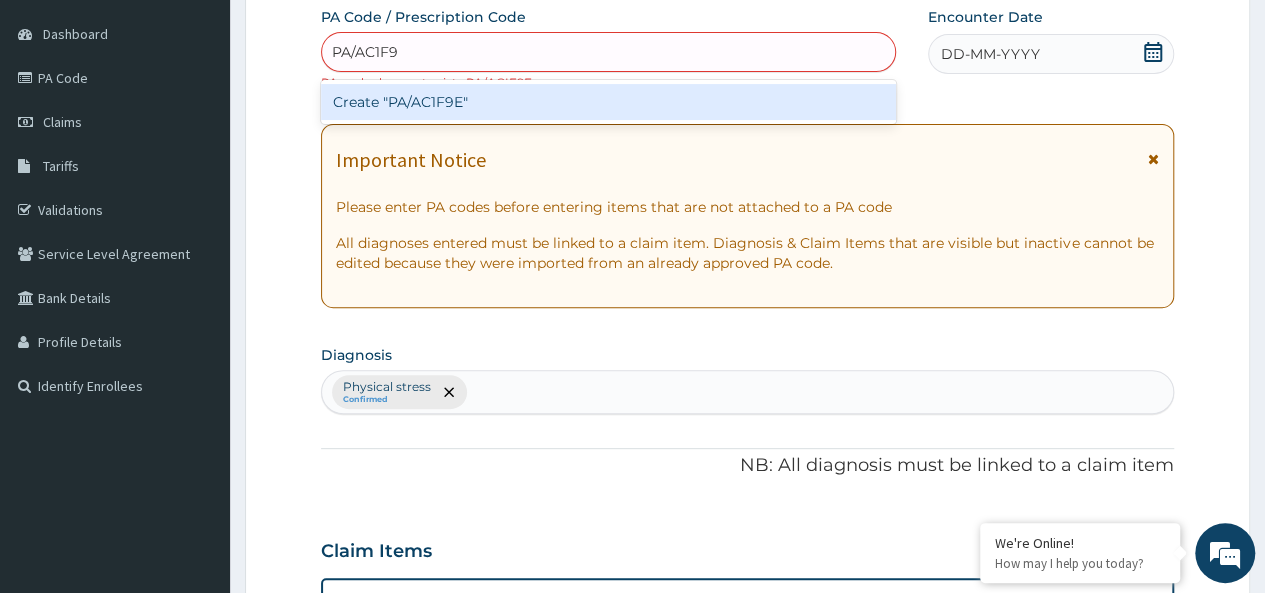 type on "PA/AC1F9E" 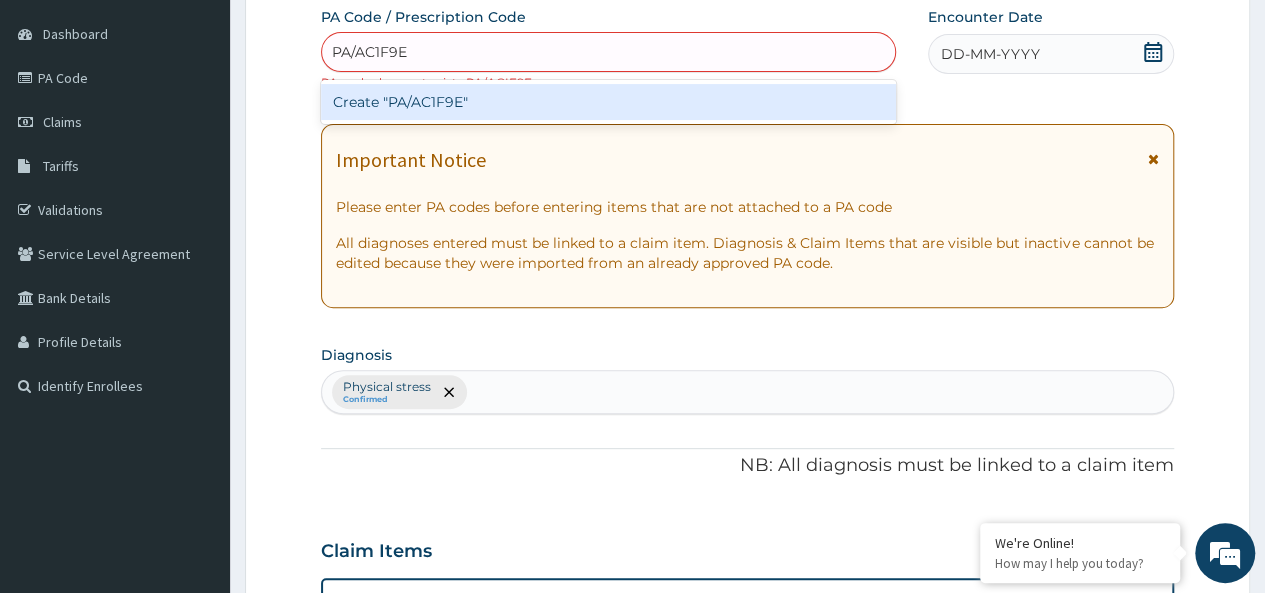 click on "Create "PA/AC1F9E"" at bounding box center [608, 102] 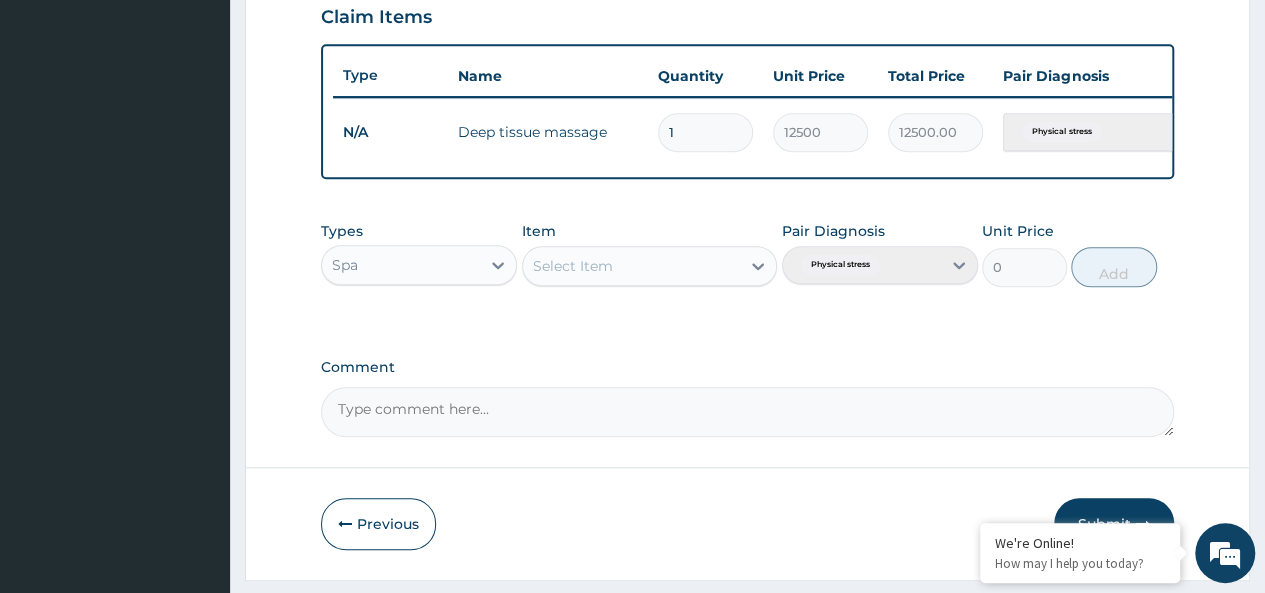 scroll, scrollTop: 766, scrollLeft: 0, axis: vertical 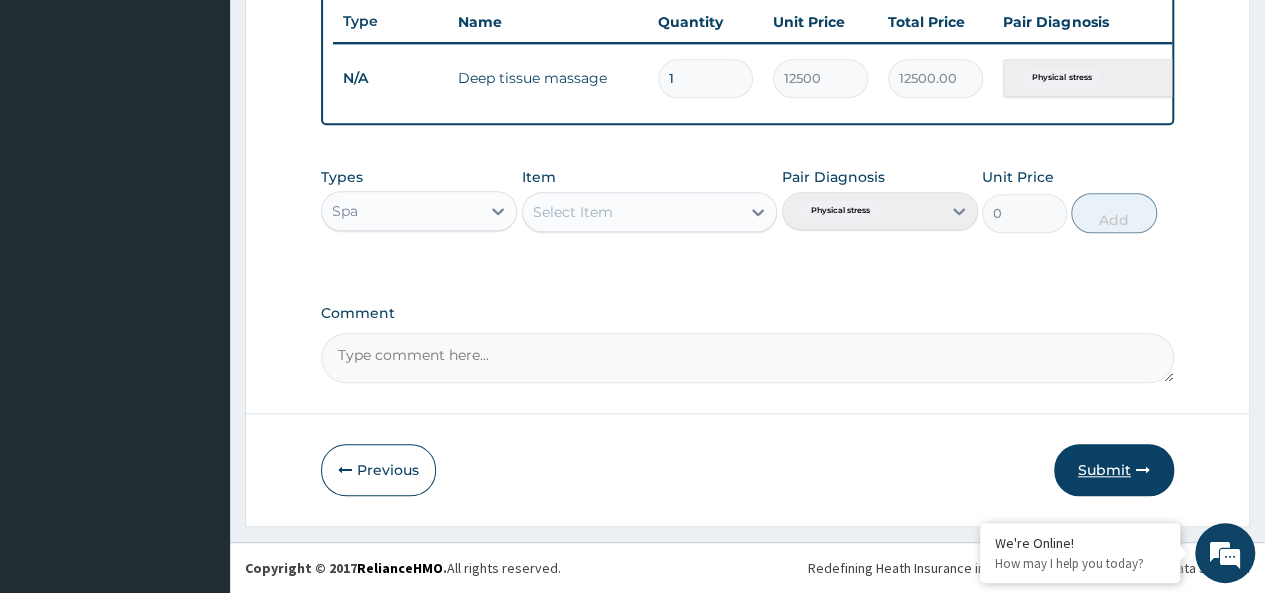 click on "Submit" at bounding box center [1114, 470] 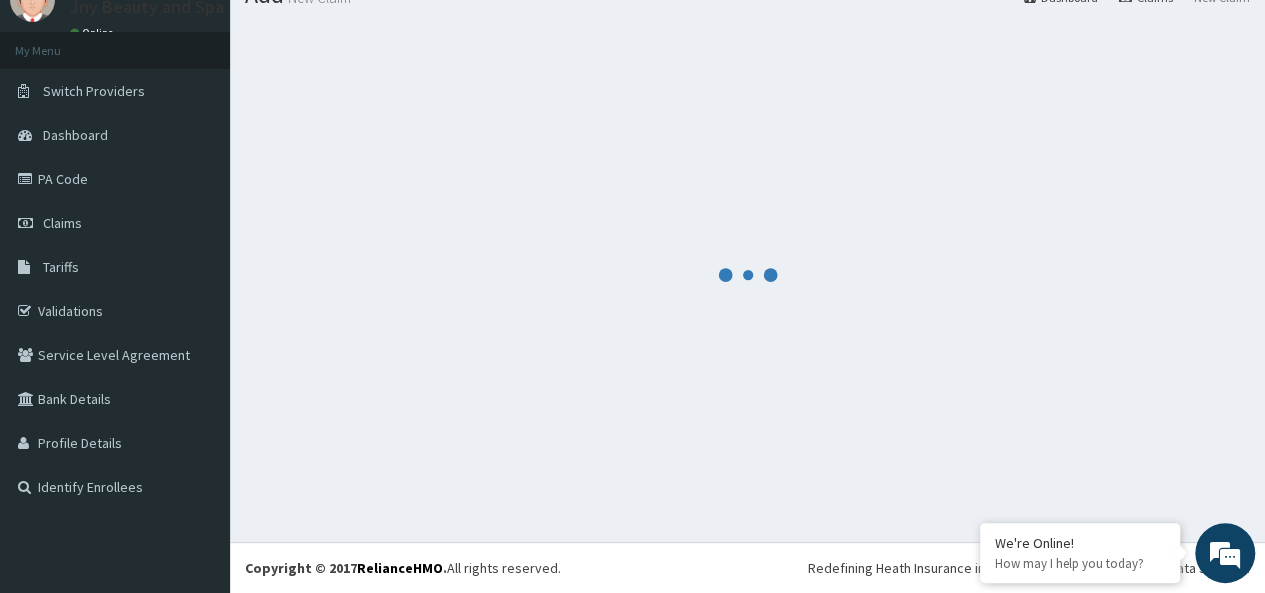 scroll, scrollTop: 766, scrollLeft: 0, axis: vertical 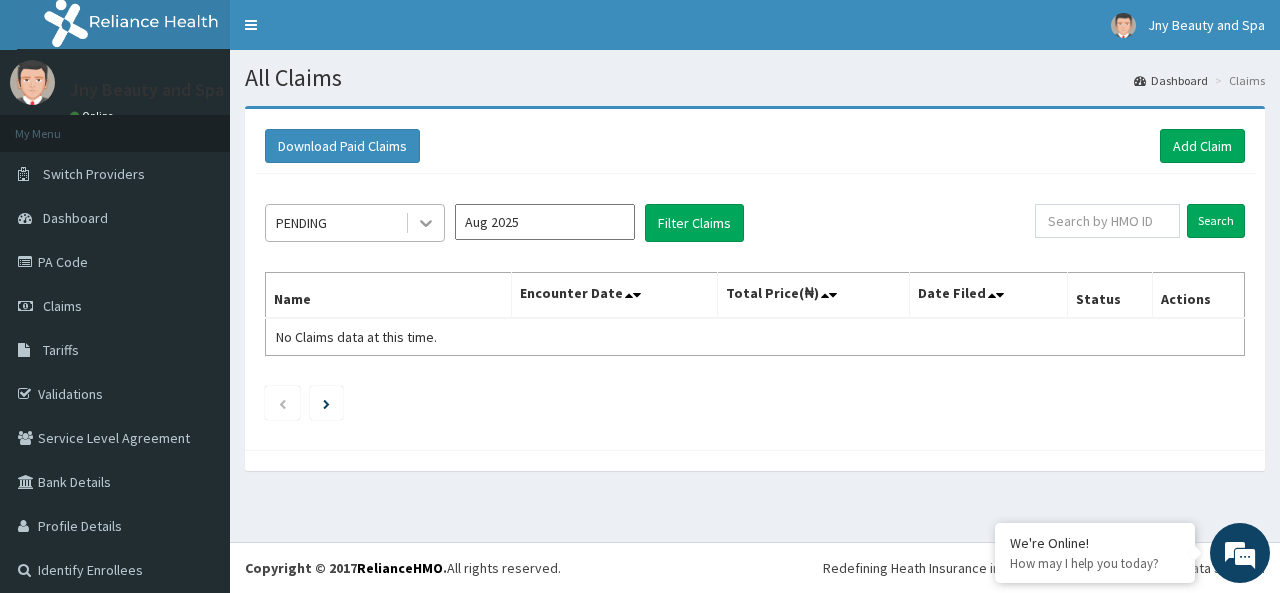 click 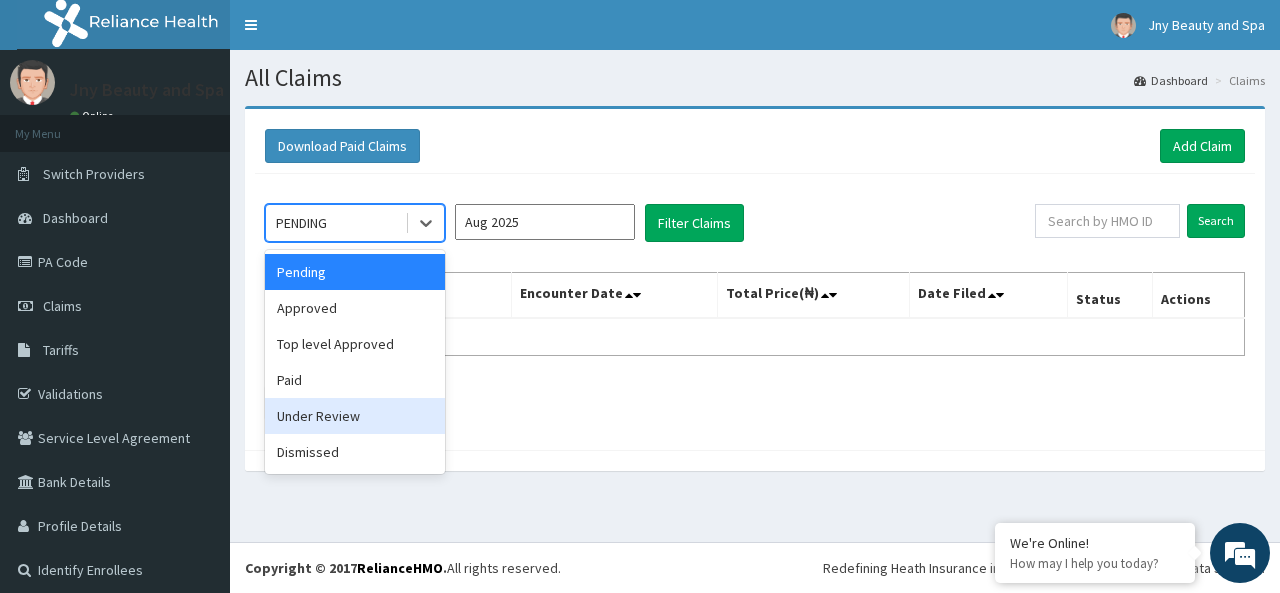 click on "Under Review" at bounding box center [355, 416] 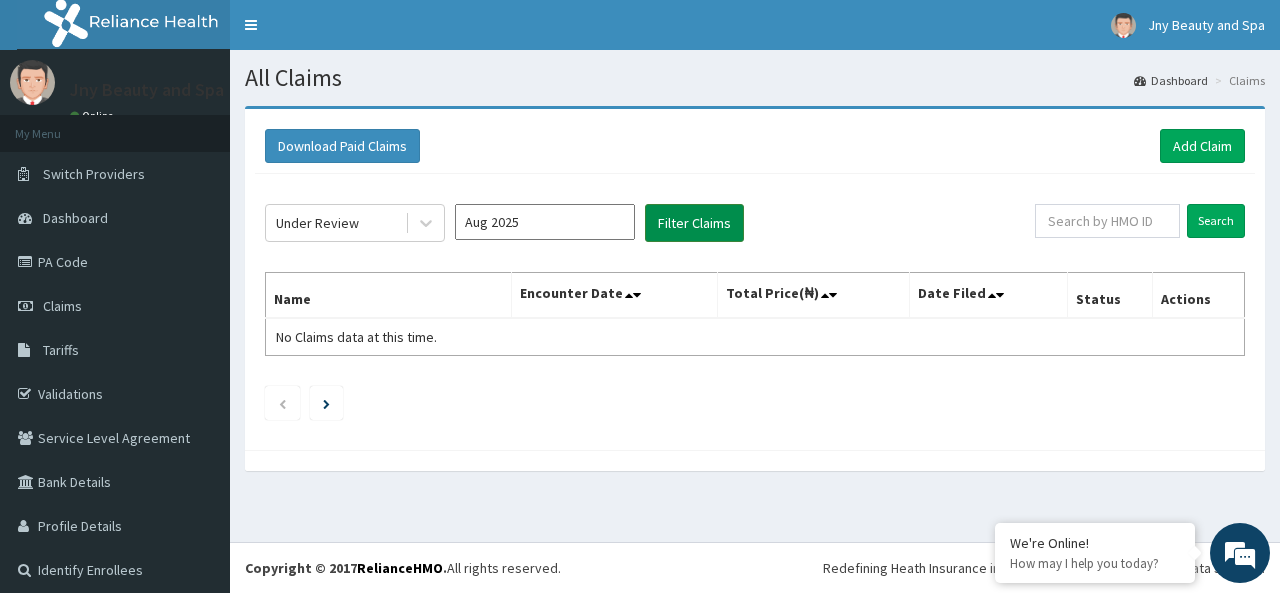 click on "Filter Claims" at bounding box center (694, 223) 